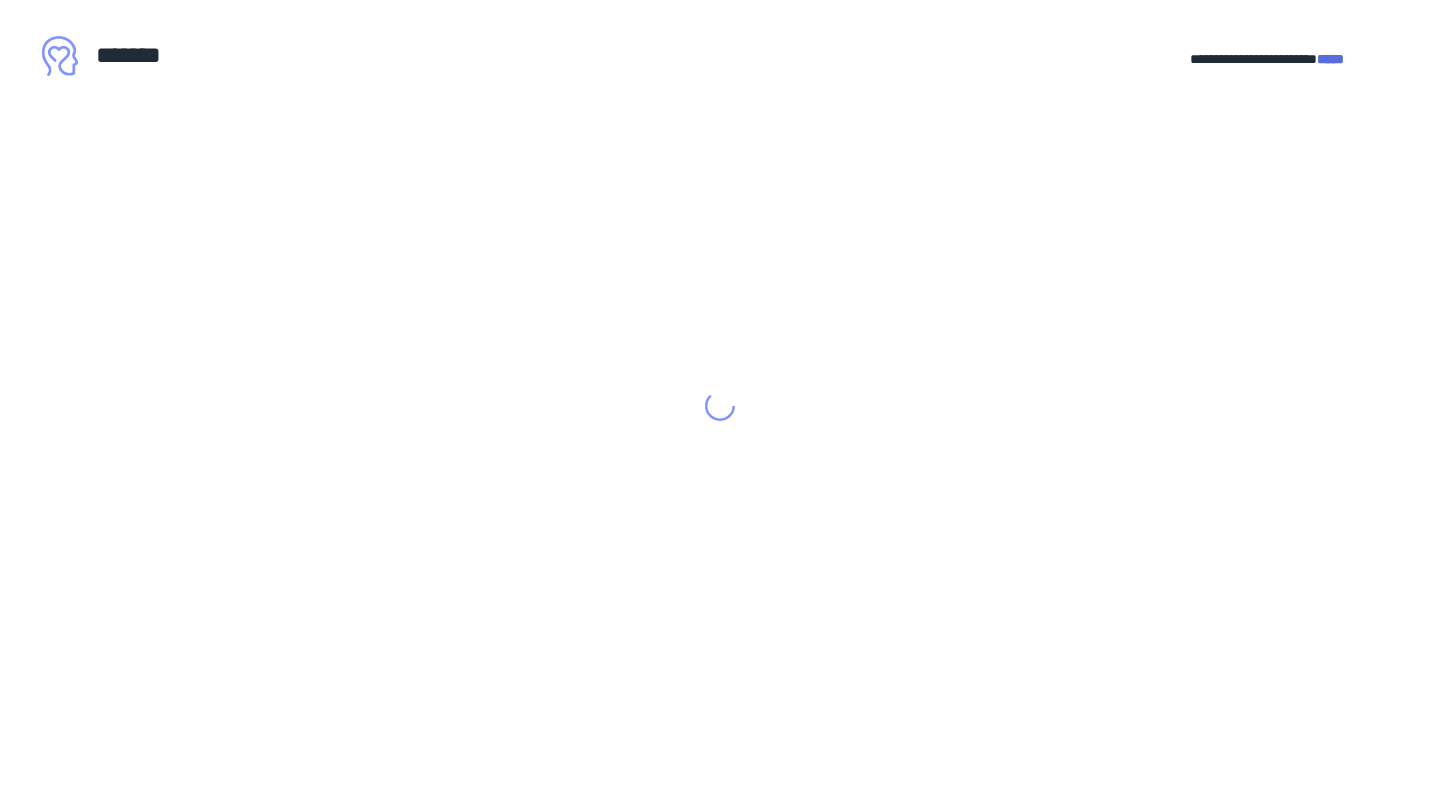 scroll, scrollTop: 0, scrollLeft: 0, axis: both 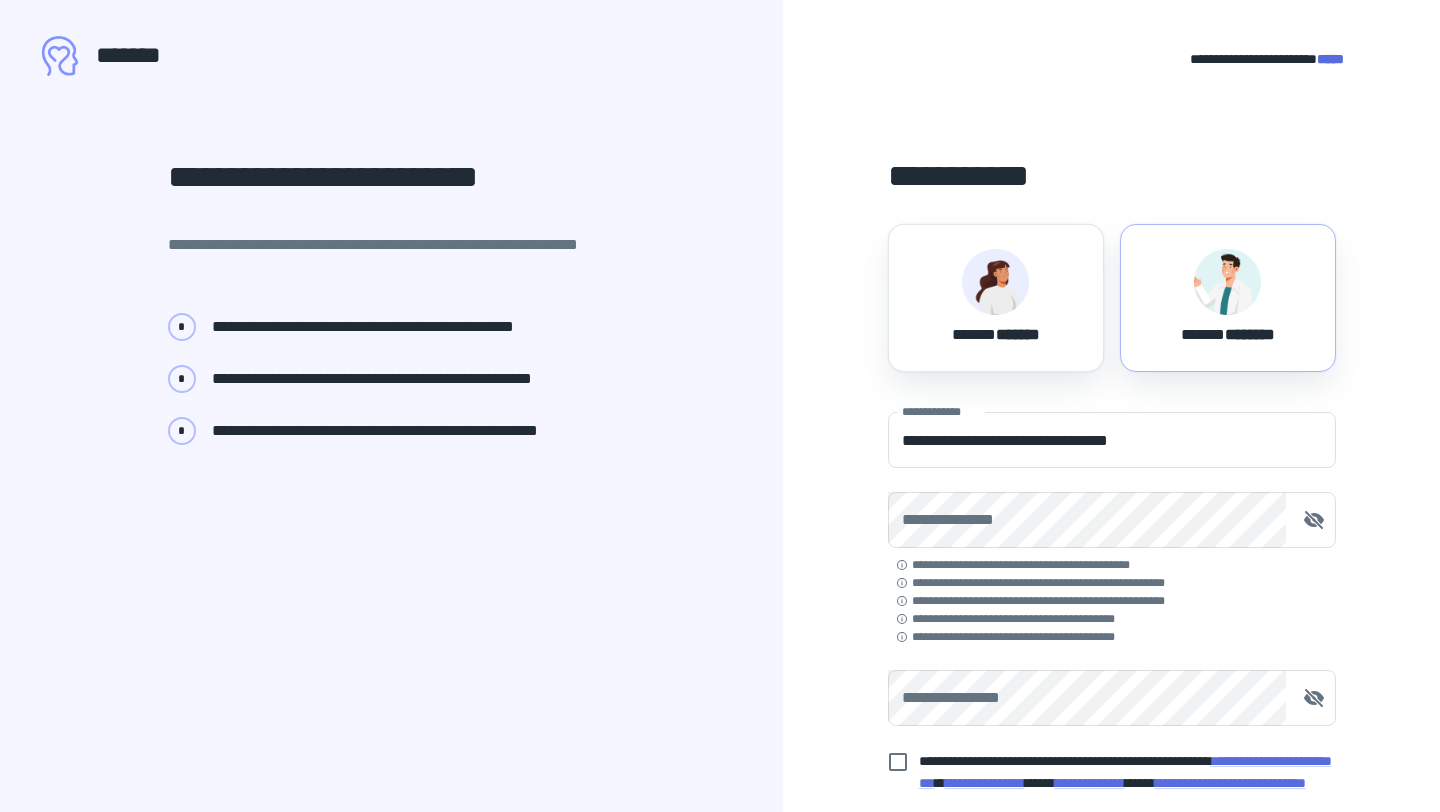 click at bounding box center [1227, 282] 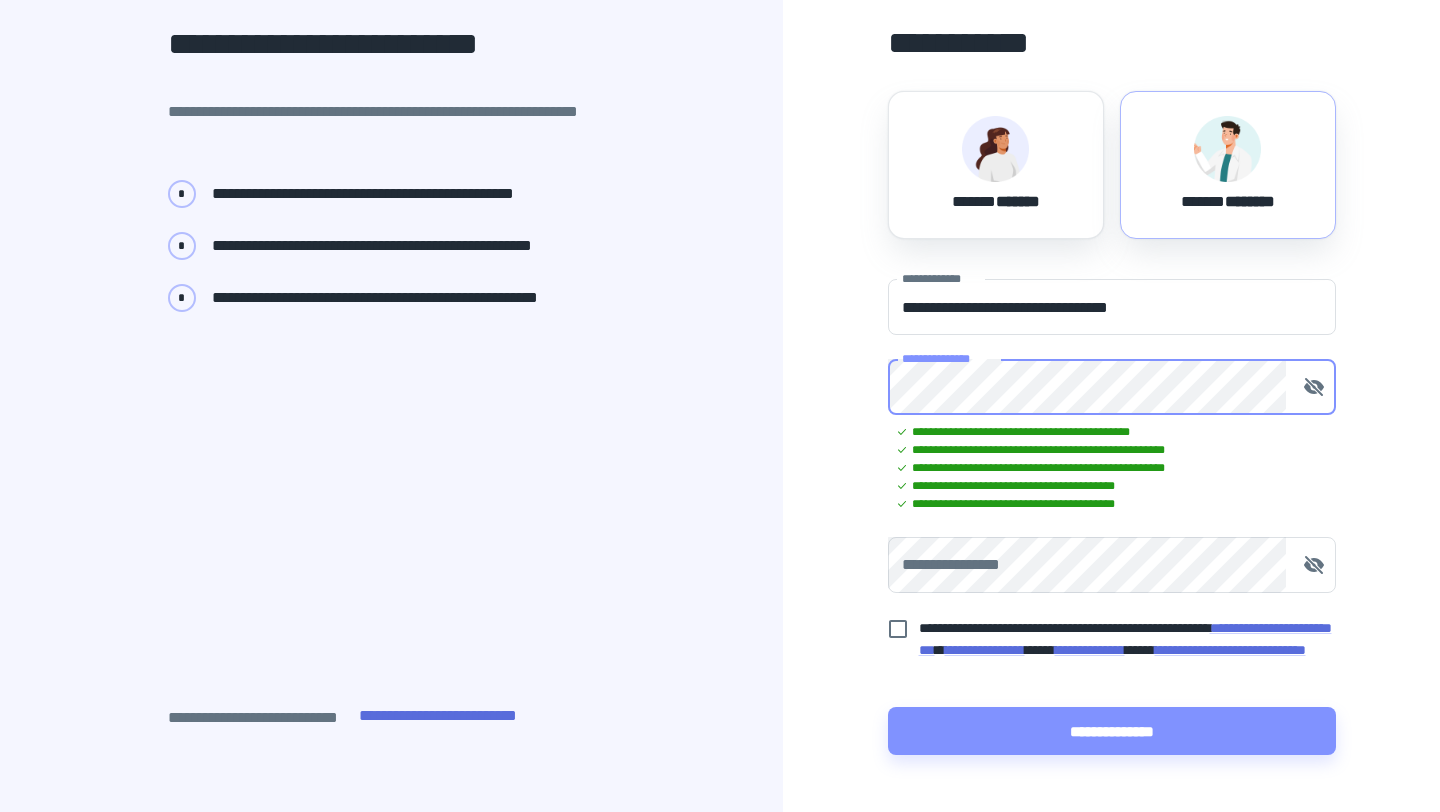 scroll, scrollTop: 154, scrollLeft: 0, axis: vertical 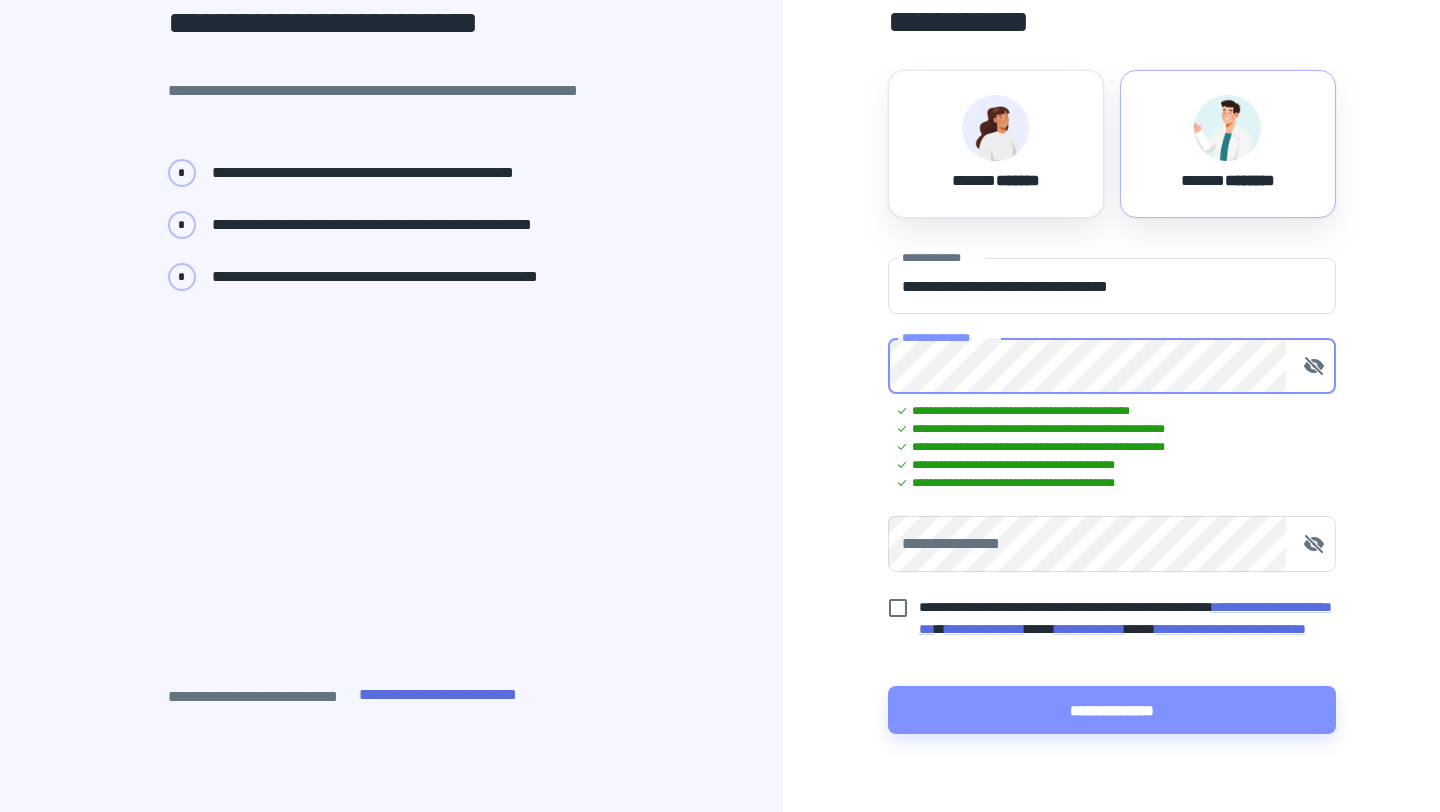 click on "**********" at bounding box center (1112, 544) 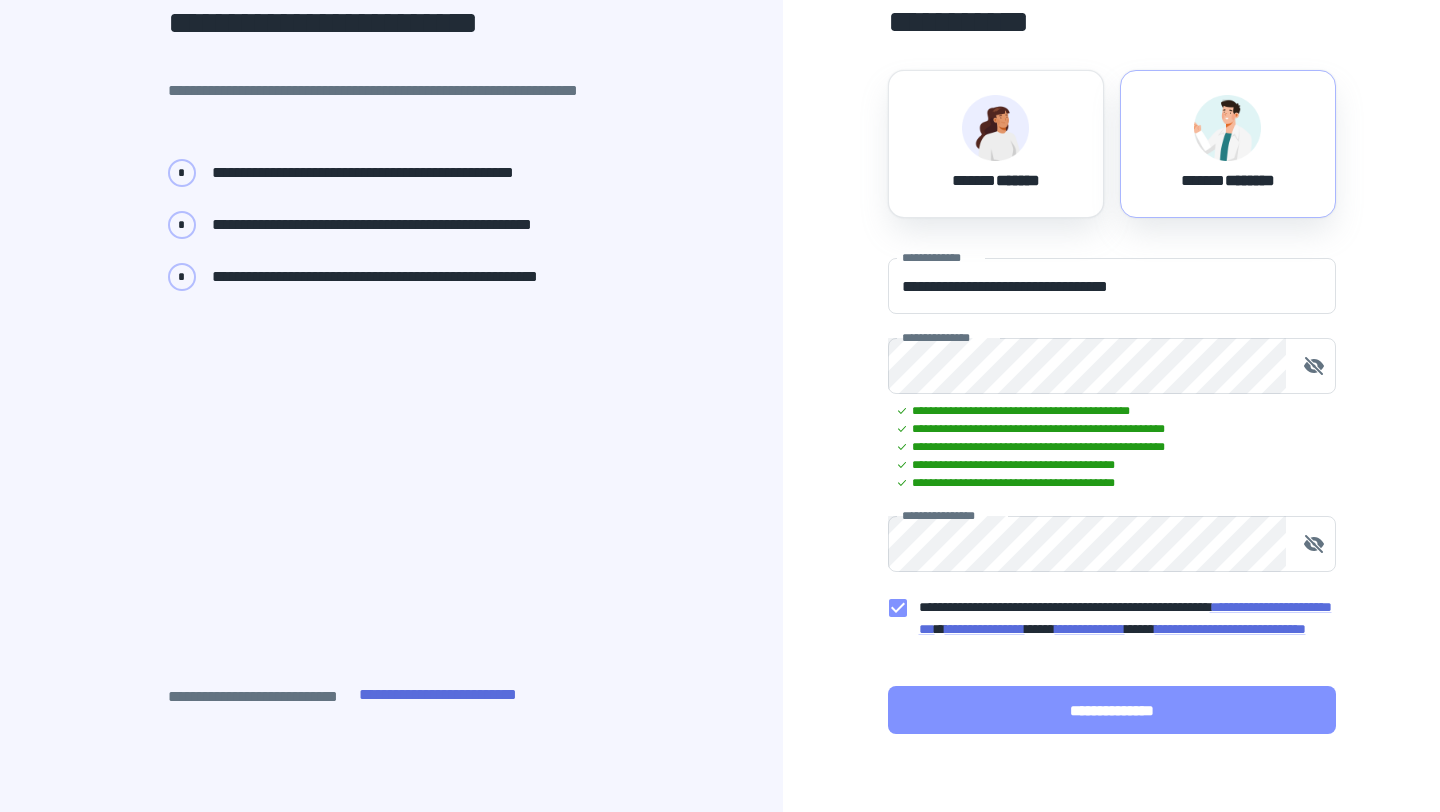 click on "**********" at bounding box center [1112, 710] 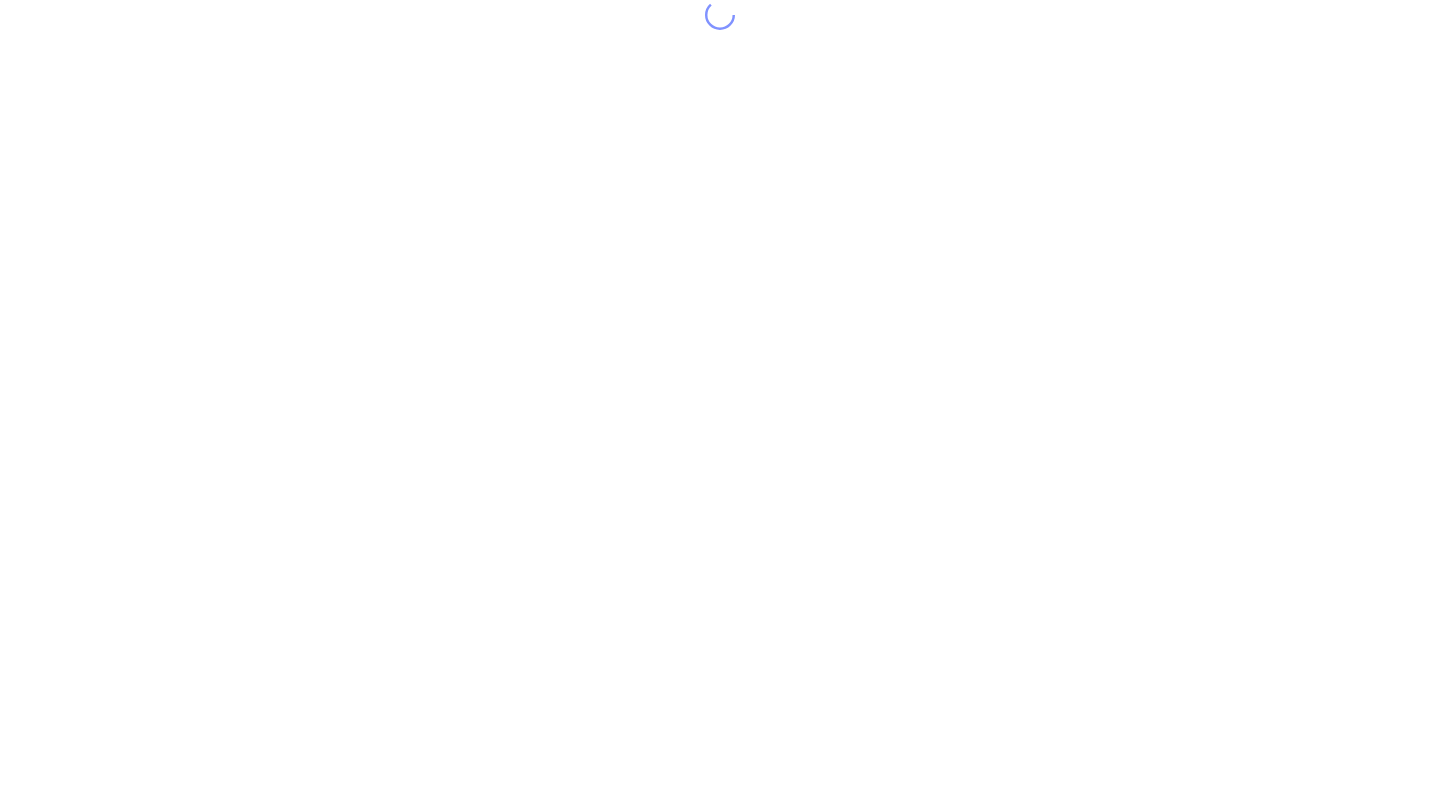 scroll, scrollTop: 0, scrollLeft: 0, axis: both 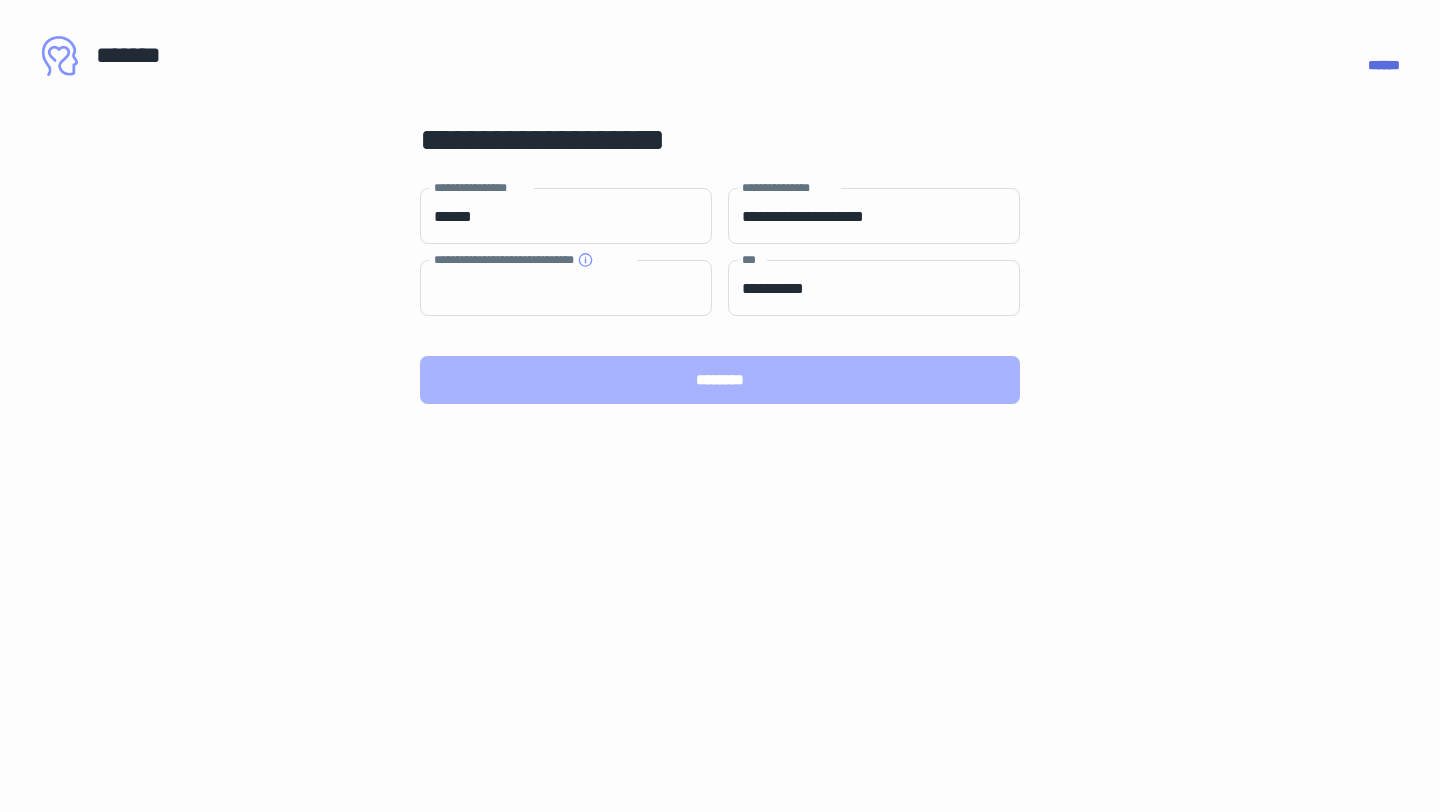 click on "********" at bounding box center (720, 380) 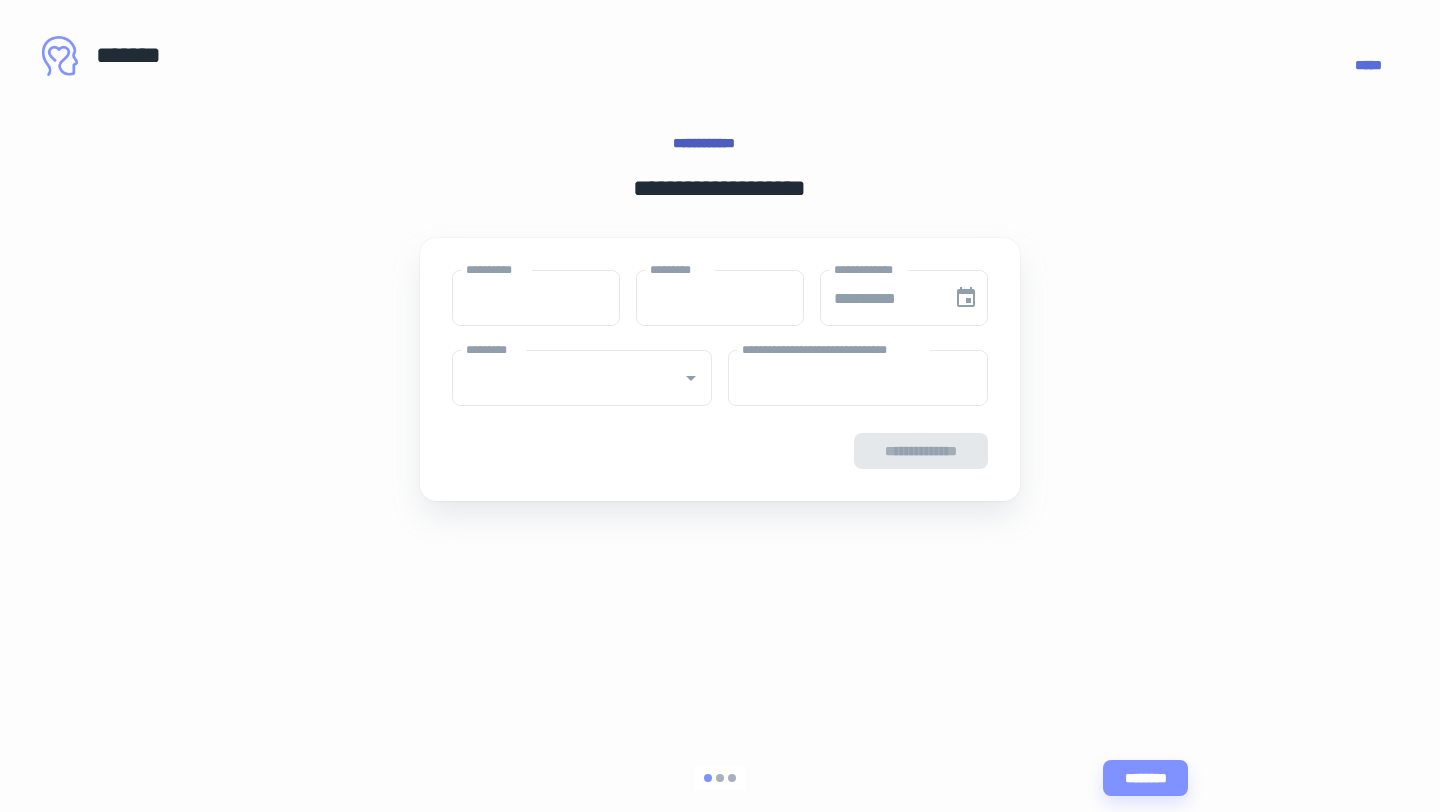 type on "****" 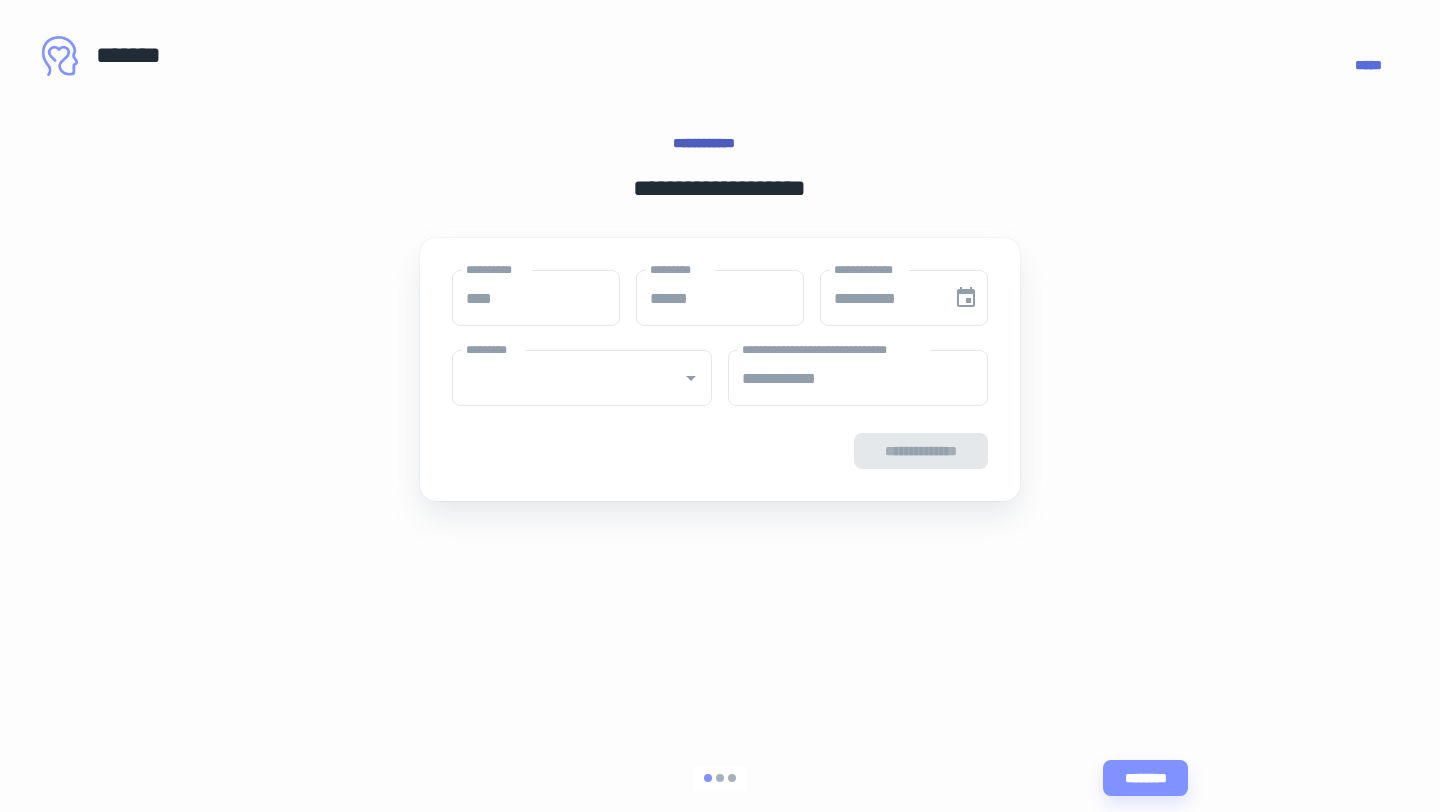 type on "**********" 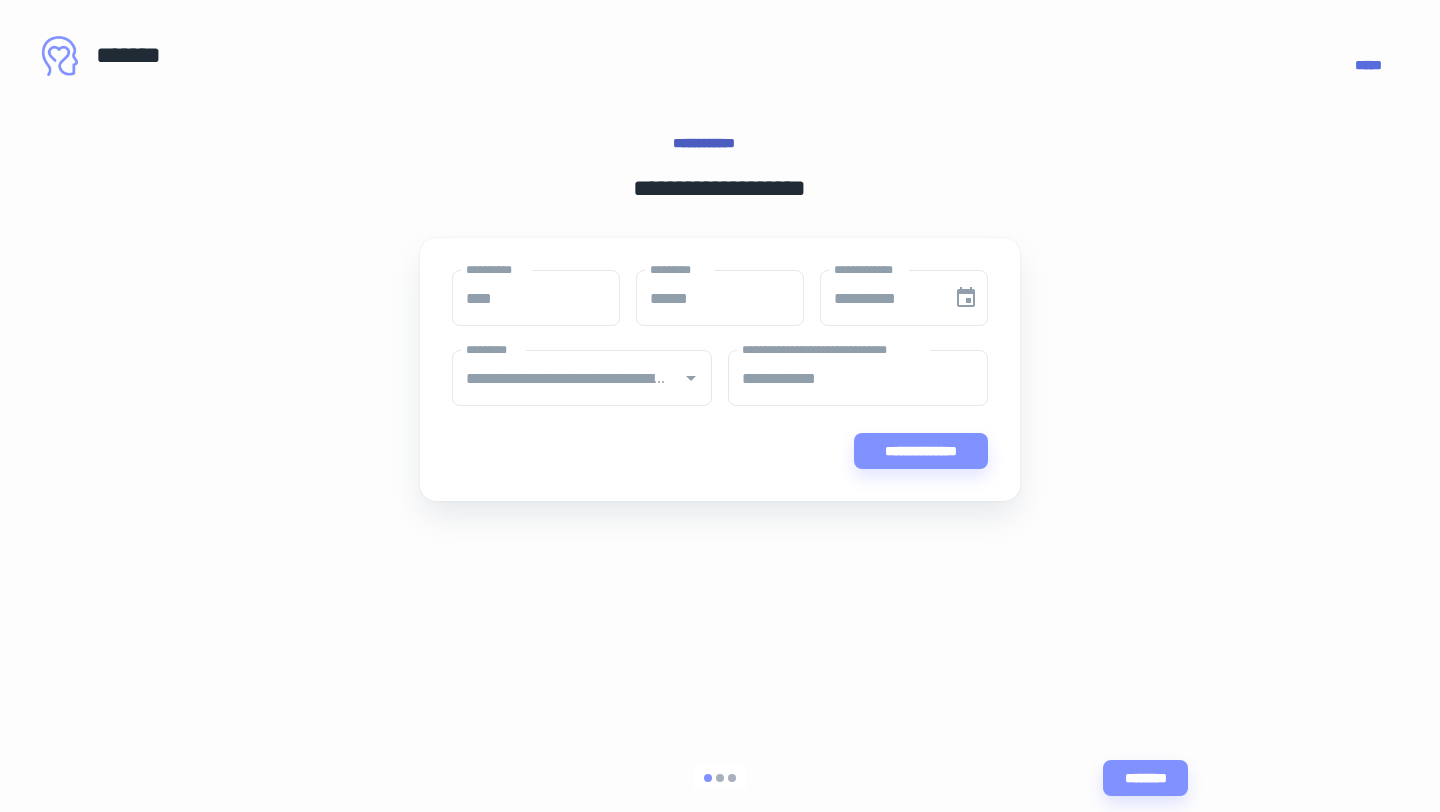 click on "*****" at bounding box center (1368, 65) 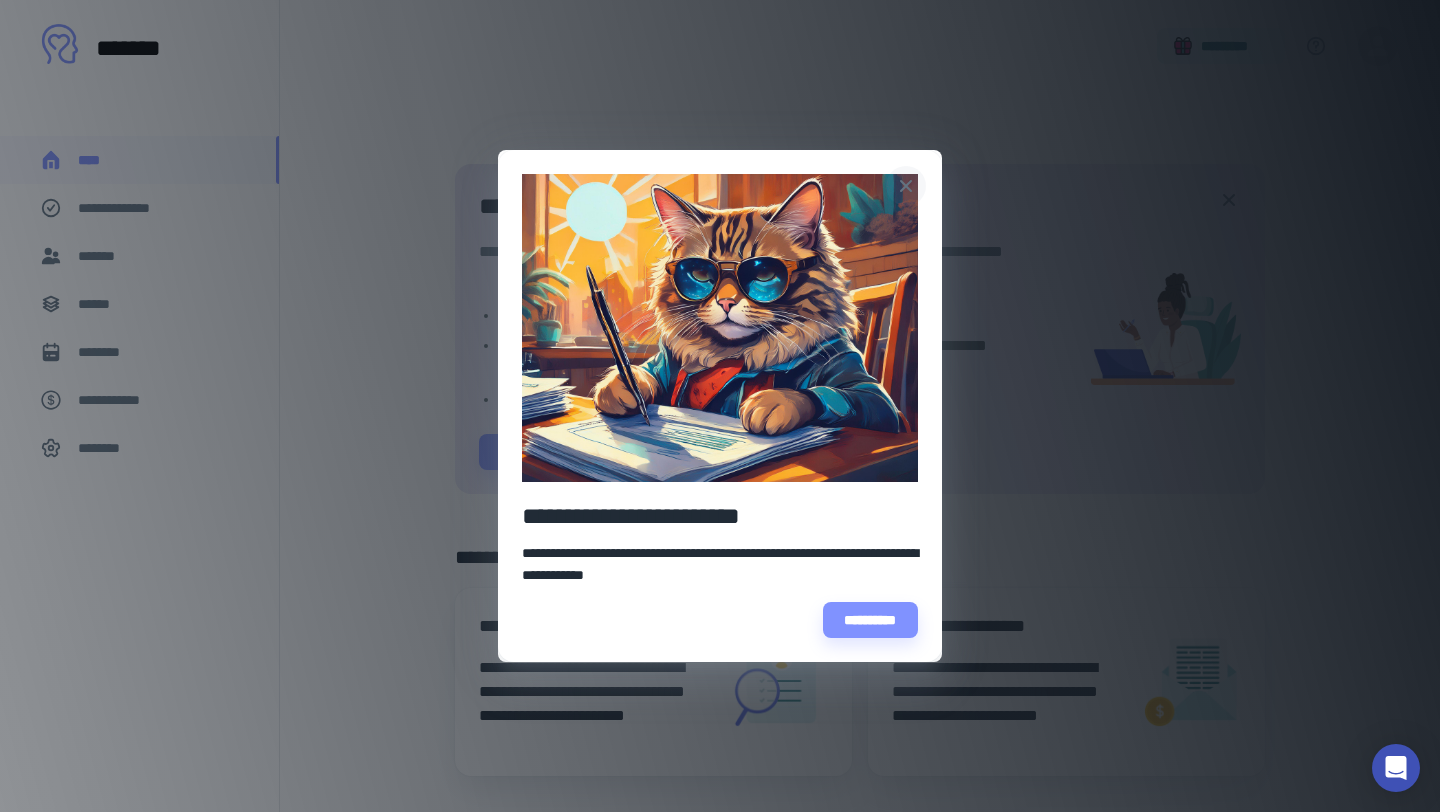 click 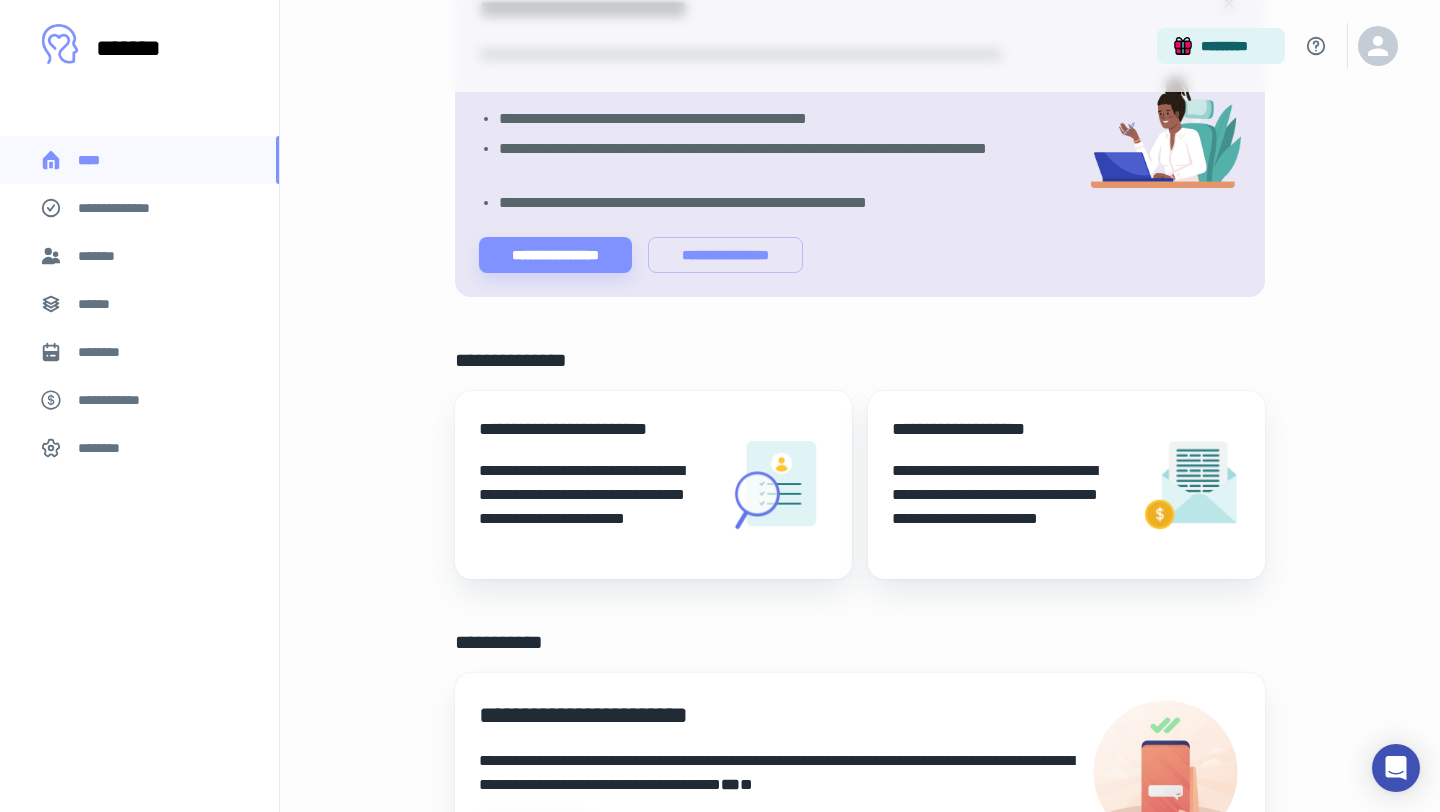scroll, scrollTop: 193, scrollLeft: 0, axis: vertical 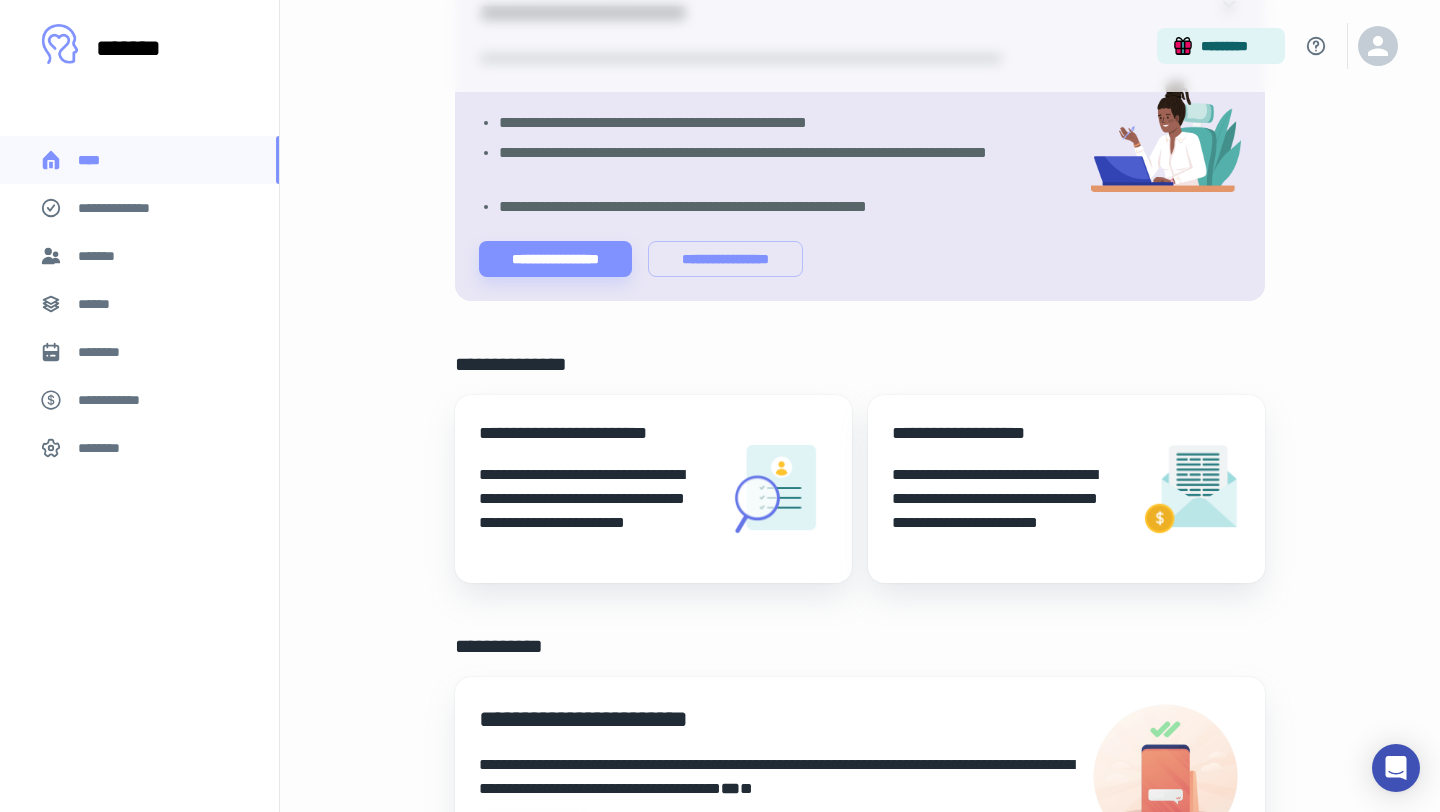click on "**********" at bounding box center (139, 208) 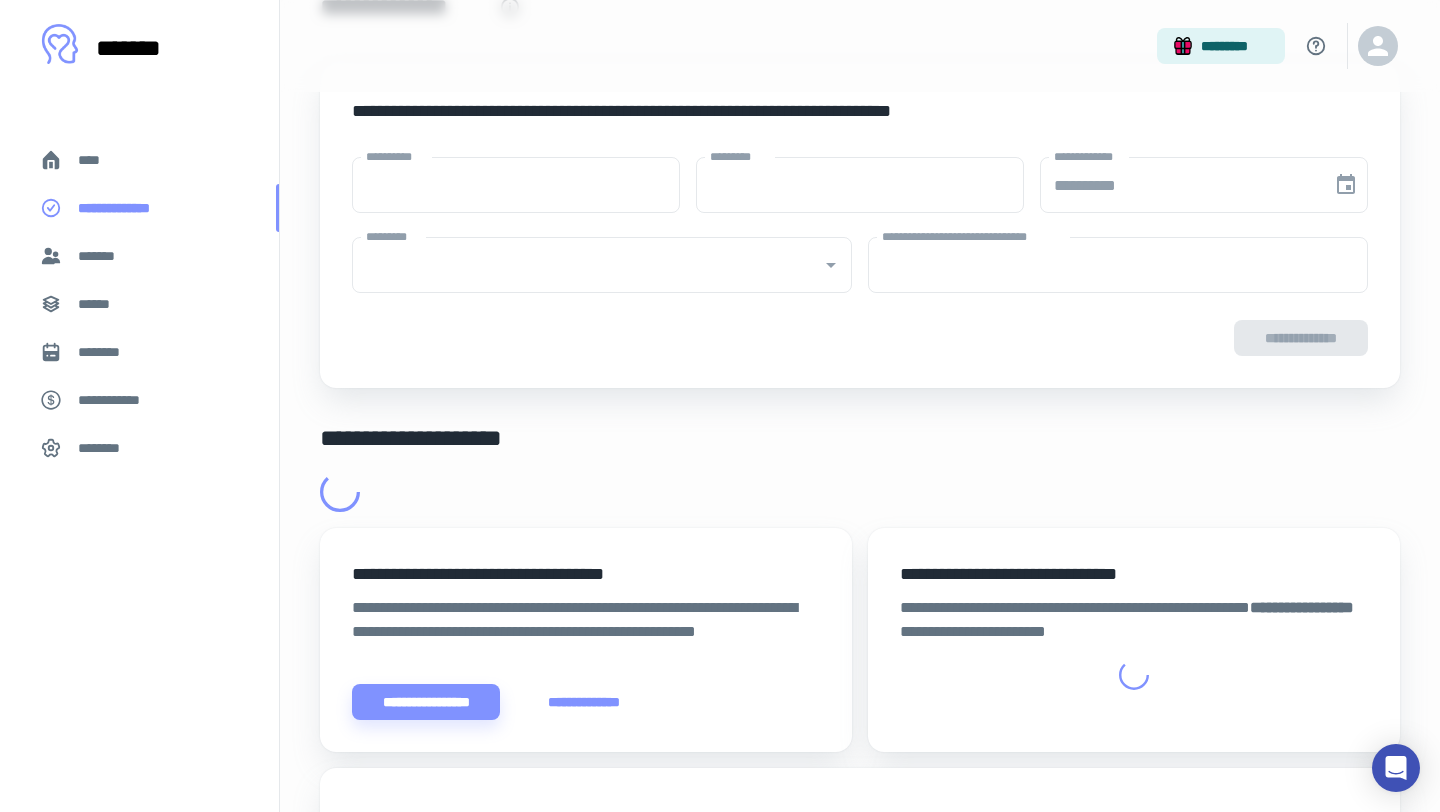 scroll, scrollTop: 0, scrollLeft: 0, axis: both 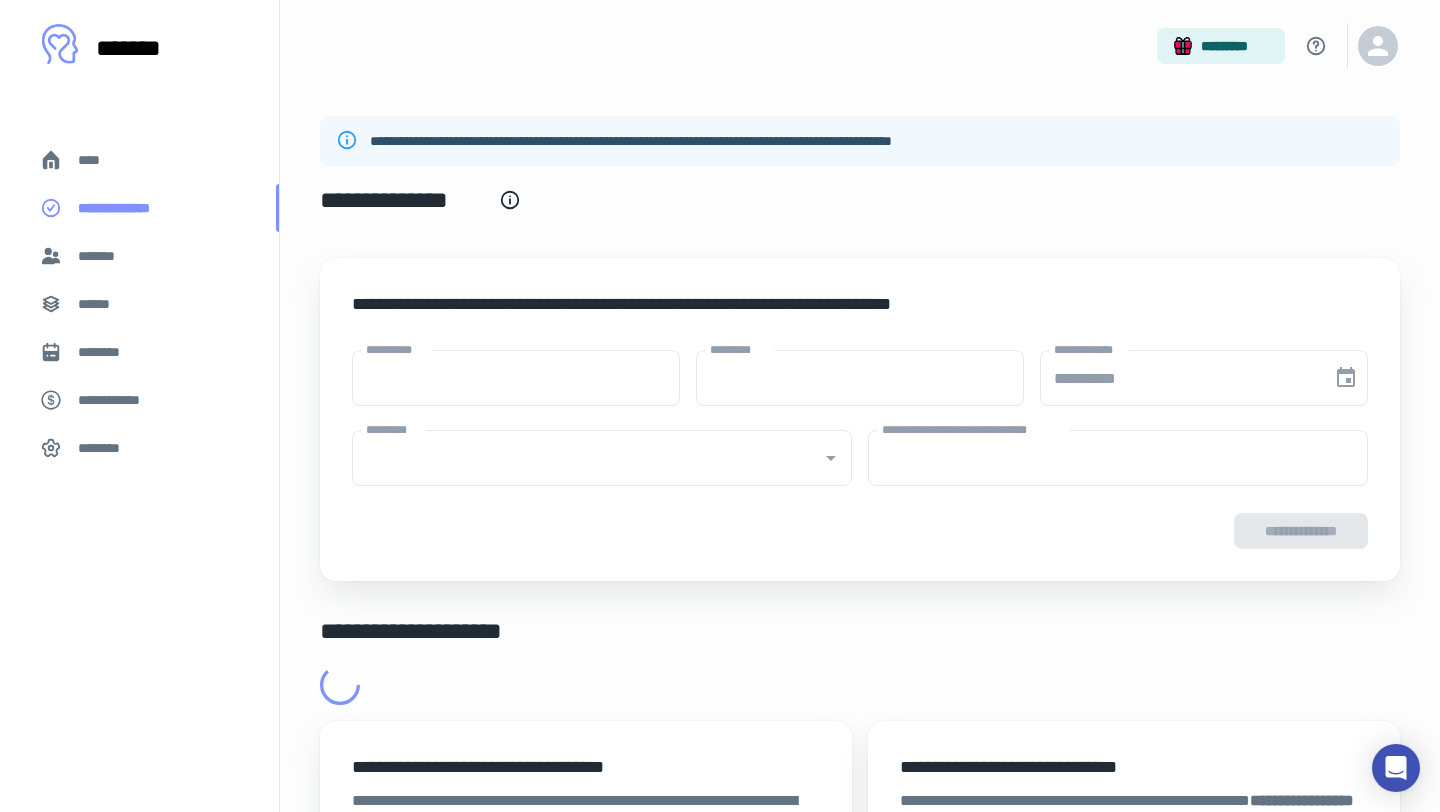 type on "****" 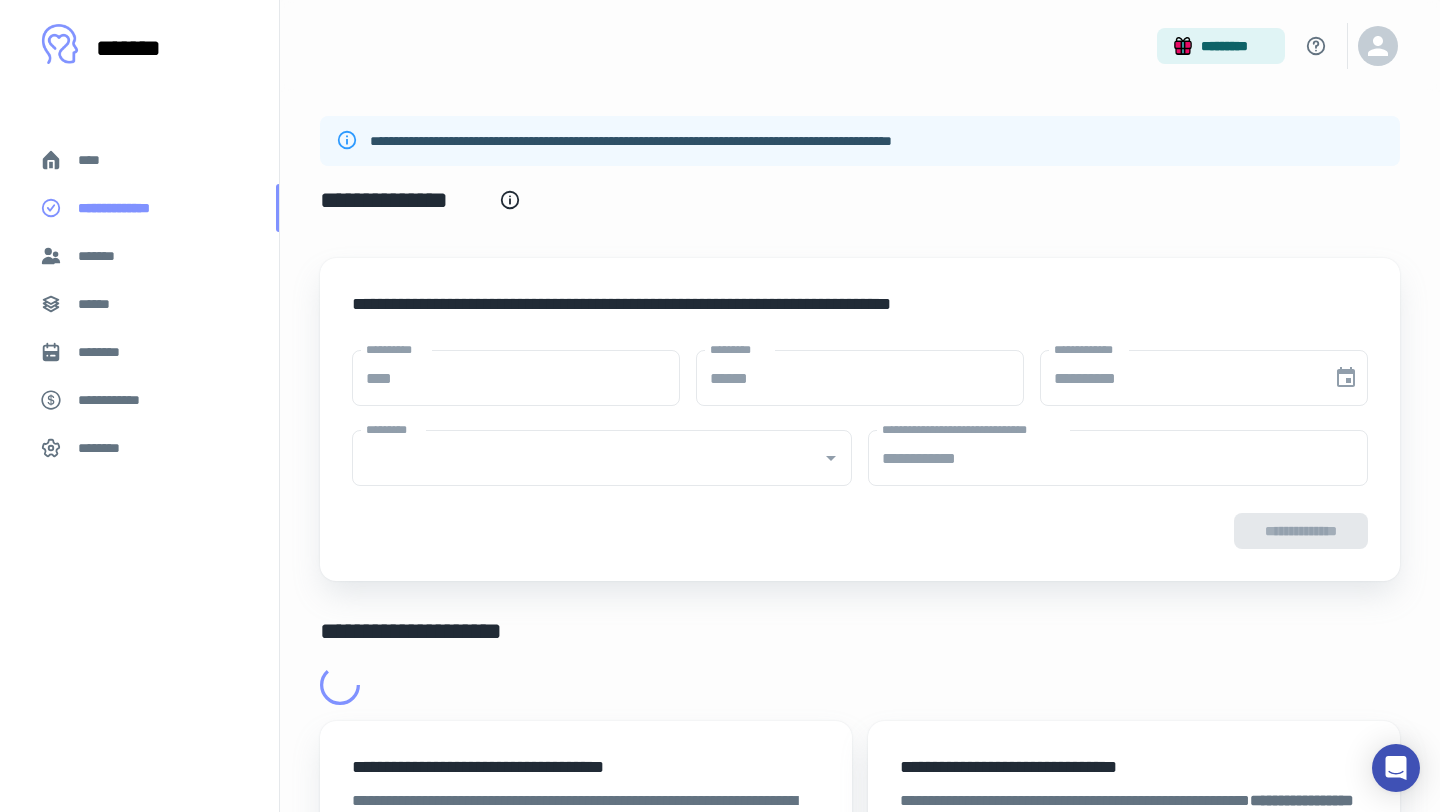 type on "**********" 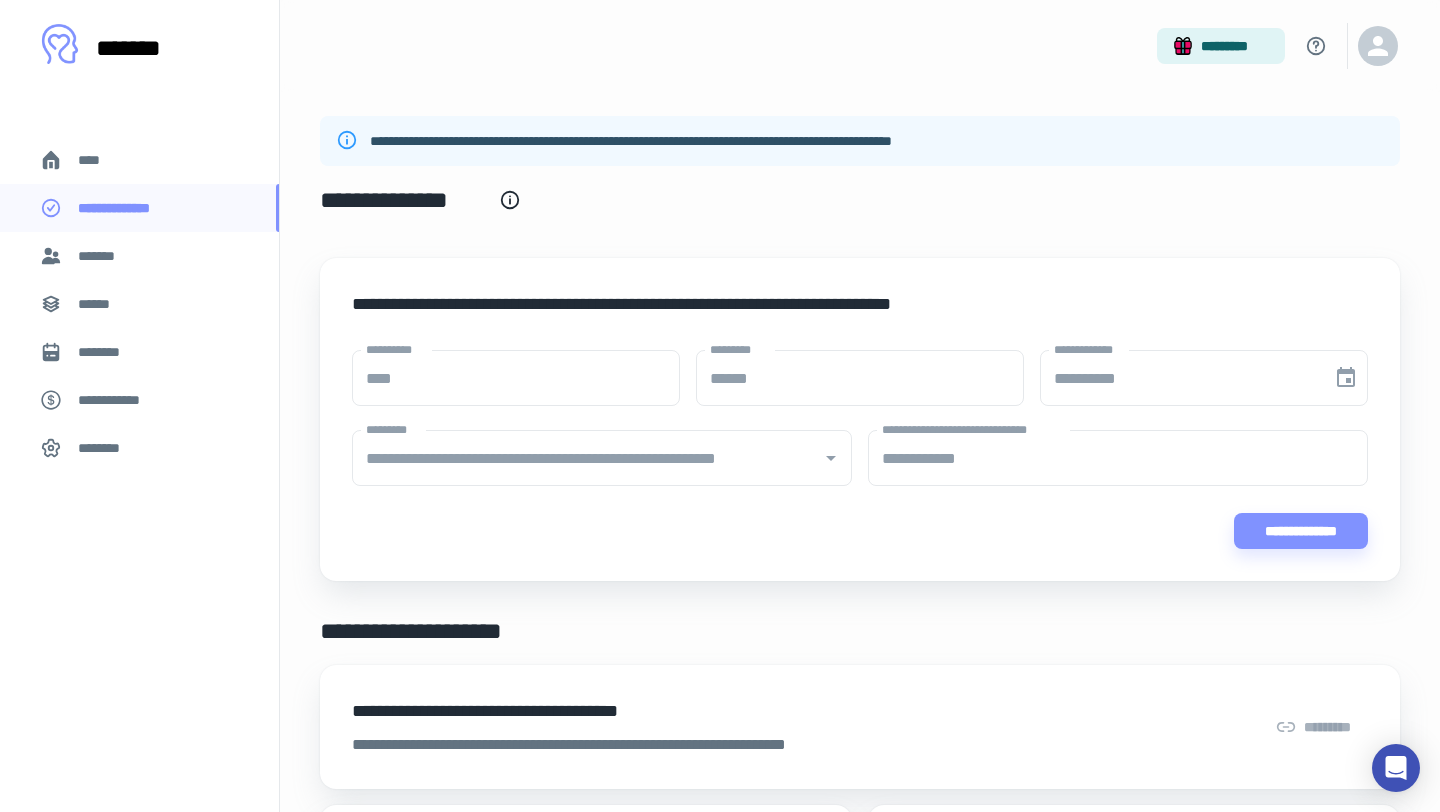 click on "*******" at bounding box center (139, 256) 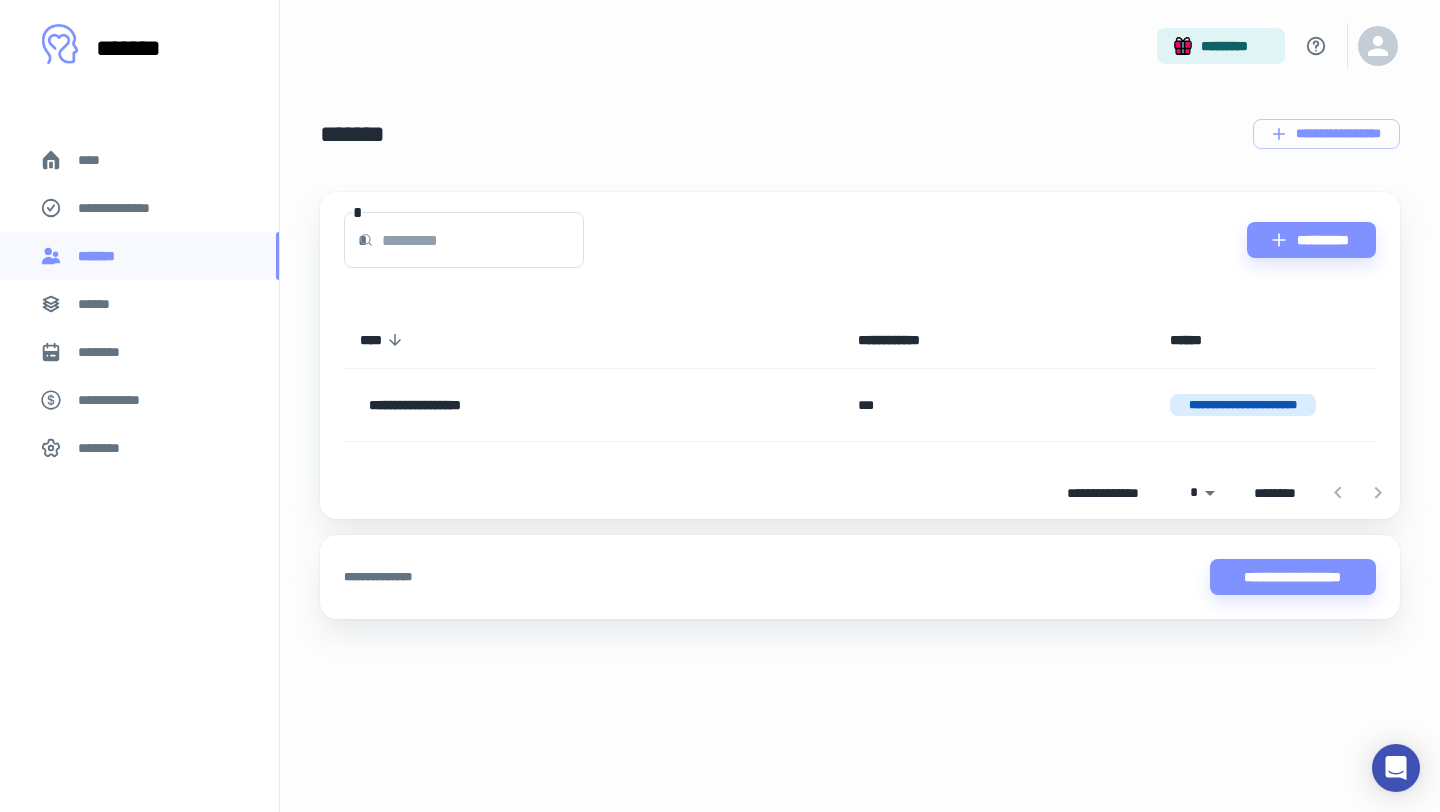 click on "******" at bounding box center [100, 304] 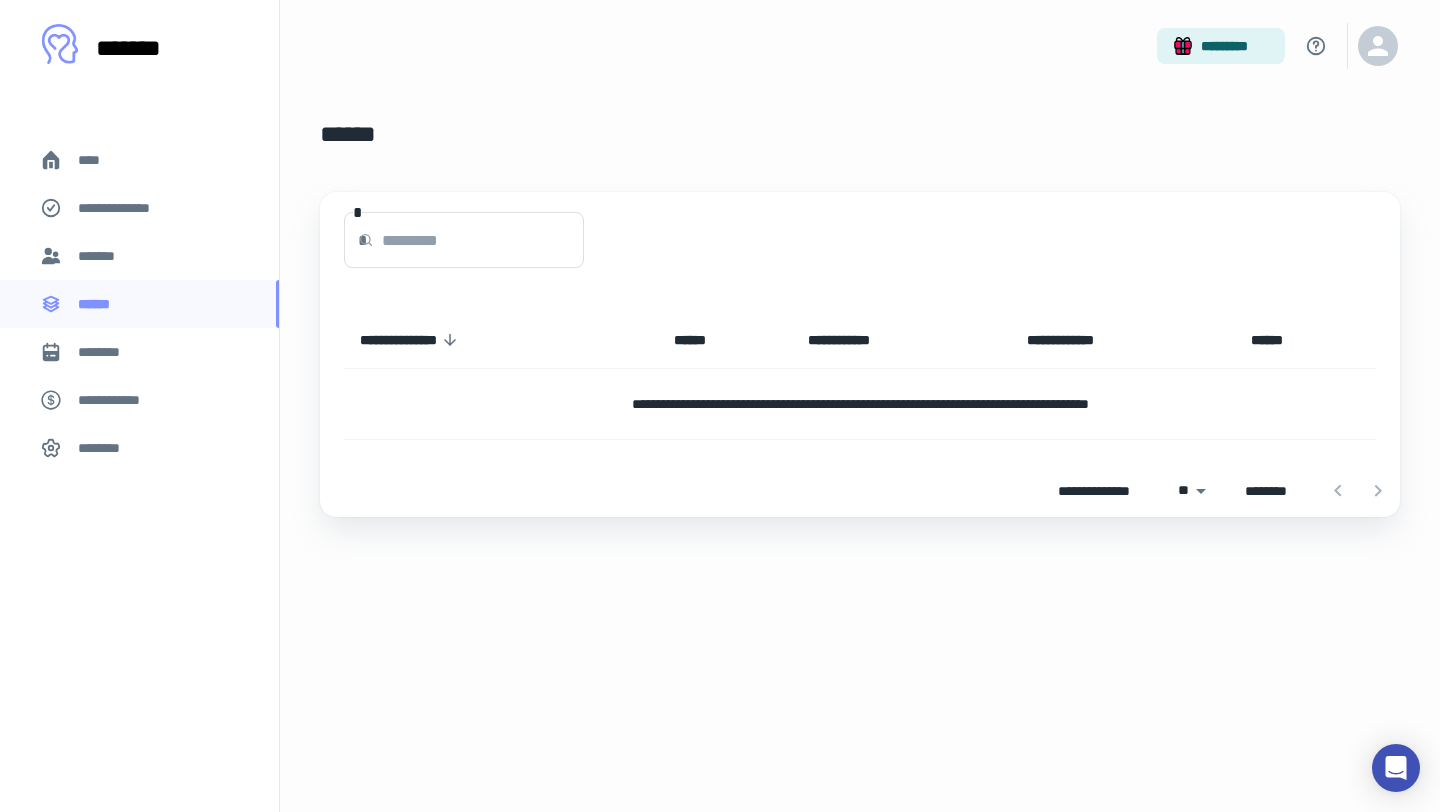 click on "********" at bounding box center (107, 352) 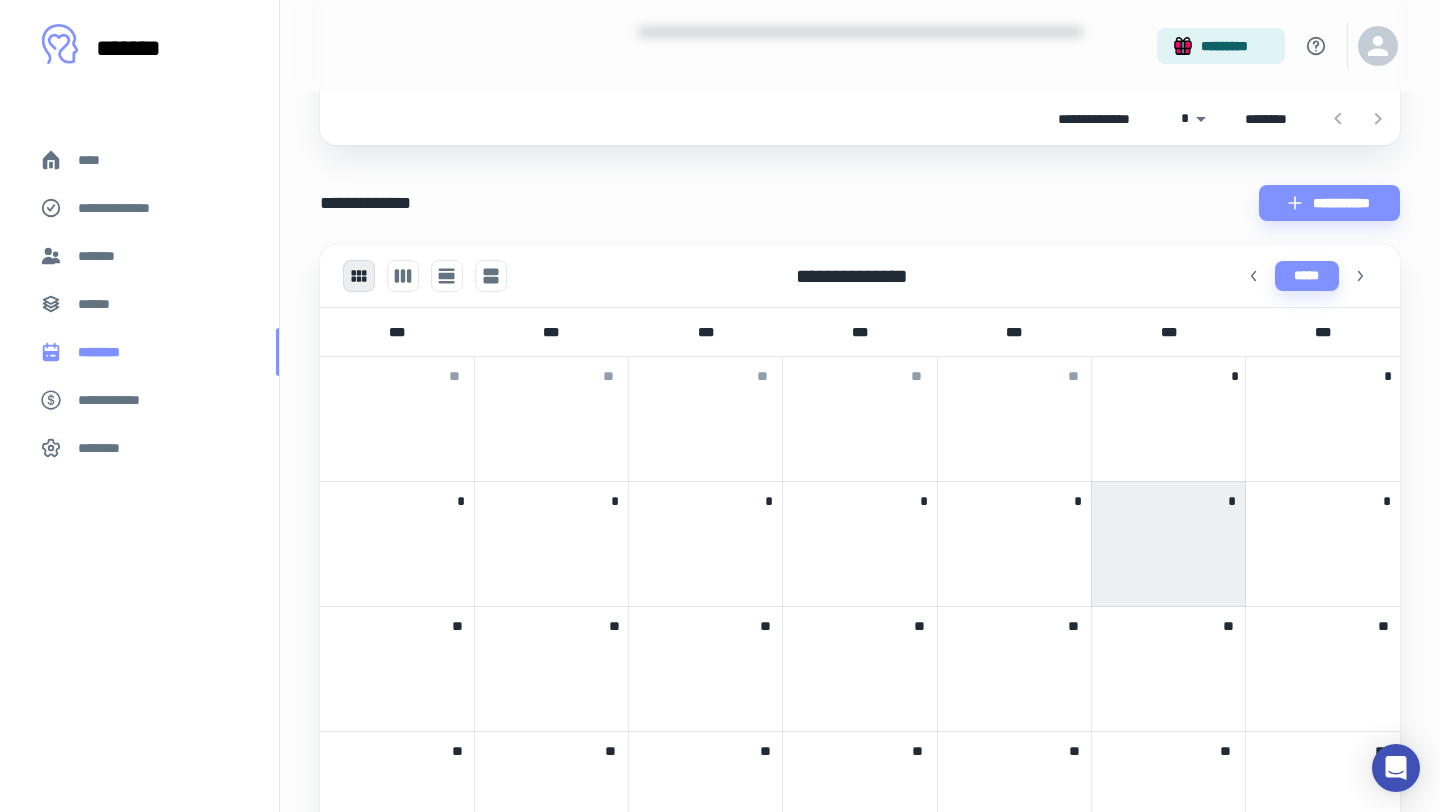 scroll, scrollTop: 372, scrollLeft: 0, axis: vertical 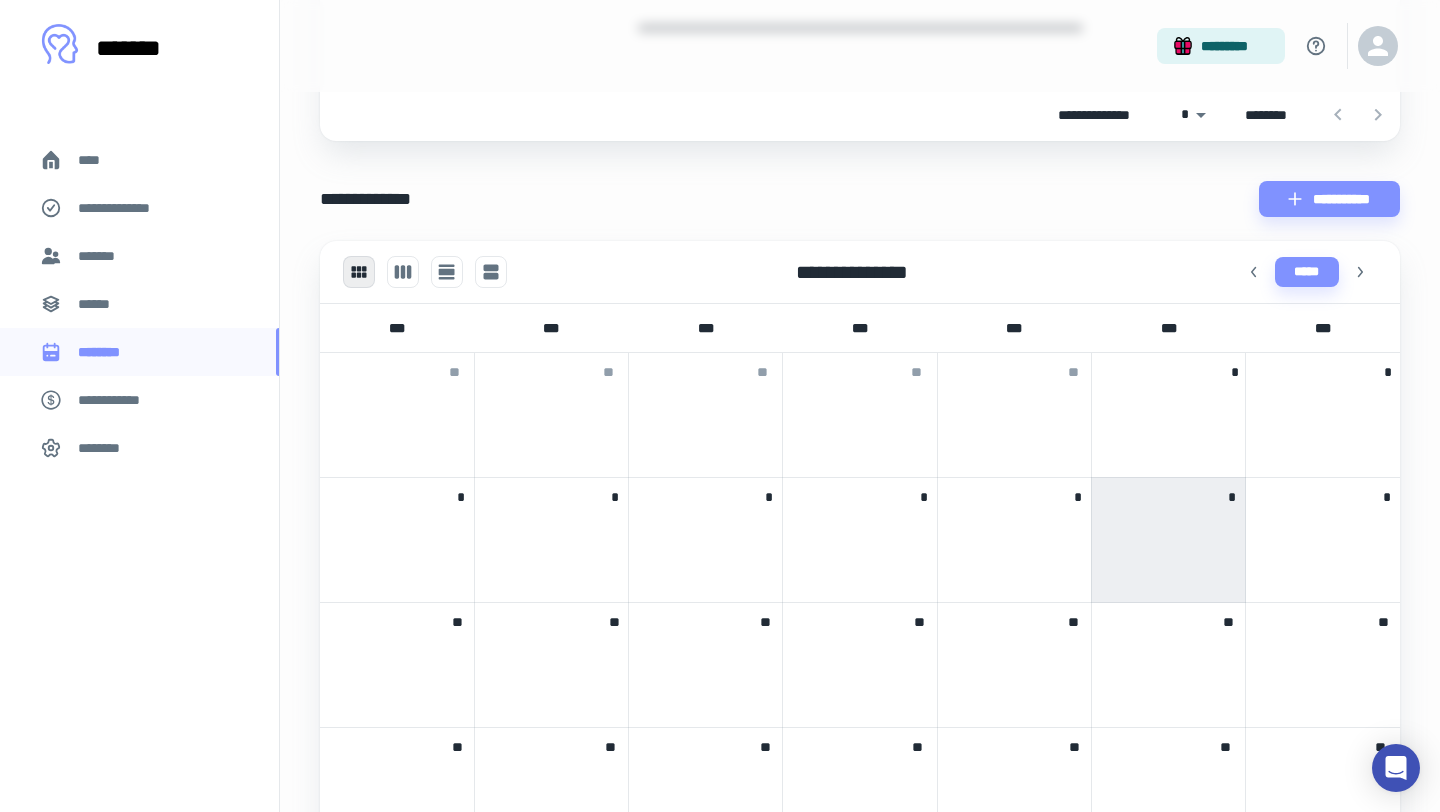 click on "**********" at bounding box center [119, 400] 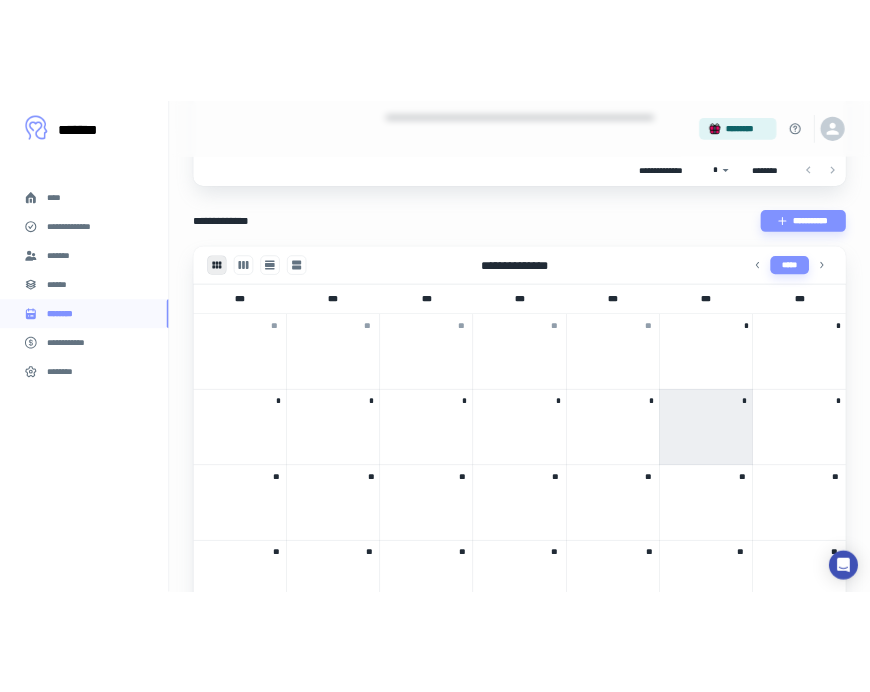 scroll, scrollTop: 0, scrollLeft: 0, axis: both 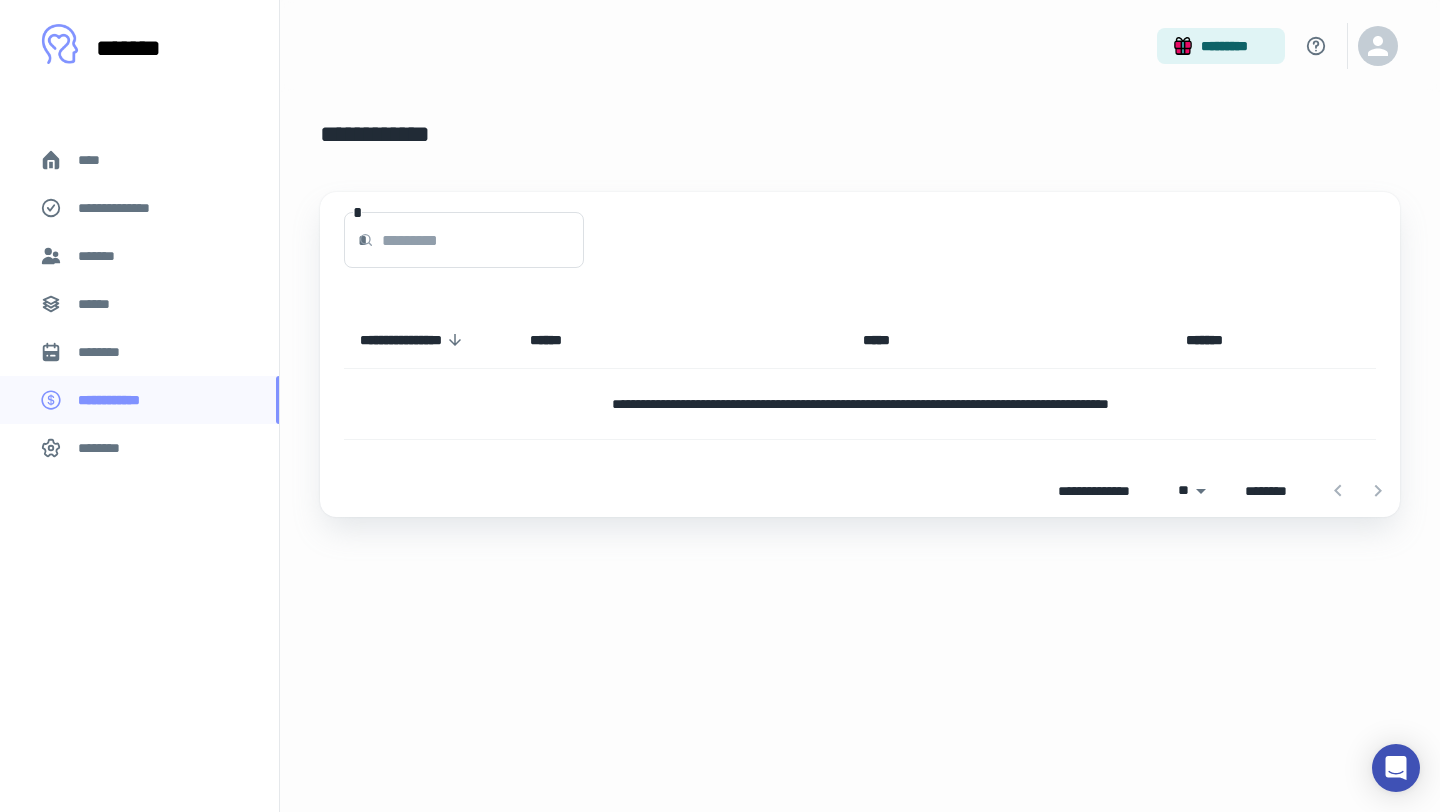 click on "********" at bounding box center (105, 448) 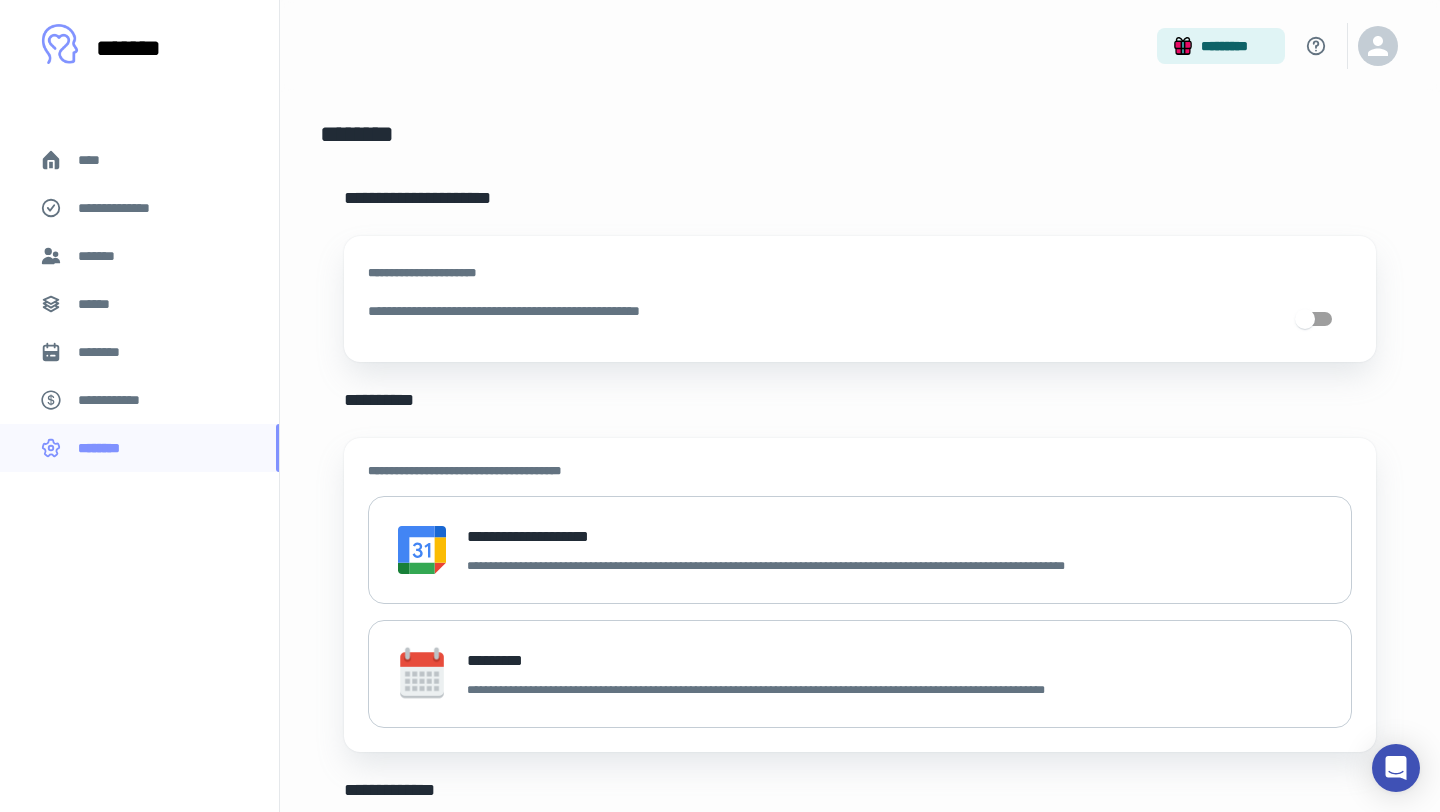 click on "****" at bounding box center [97, 160] 